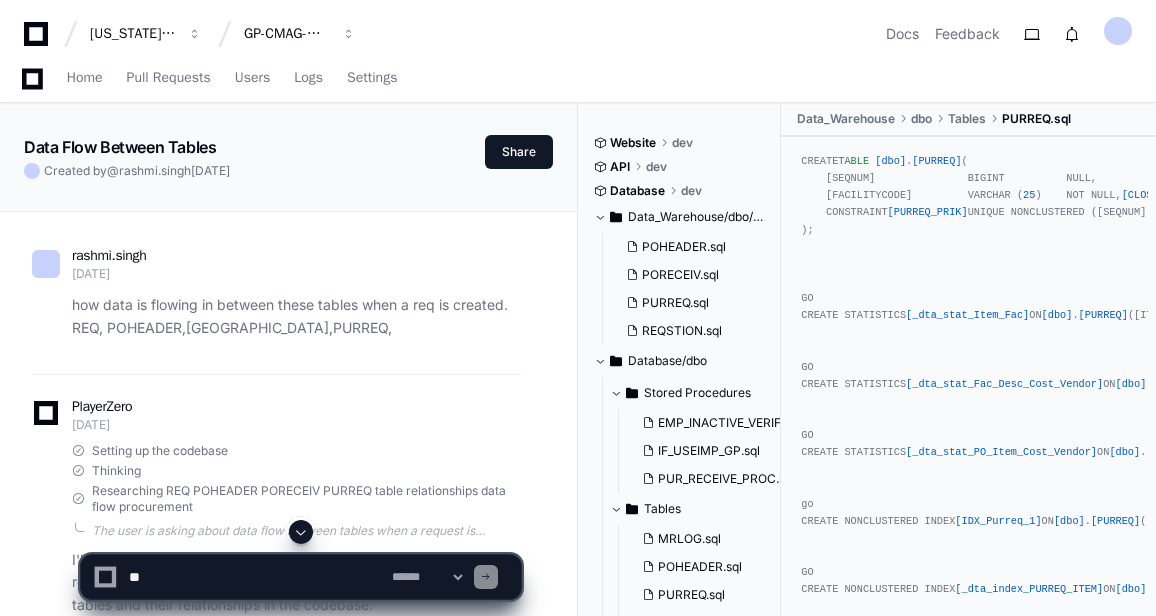 scroll, scrollTop: 12507, scrollLeft: 0, axis: vertical 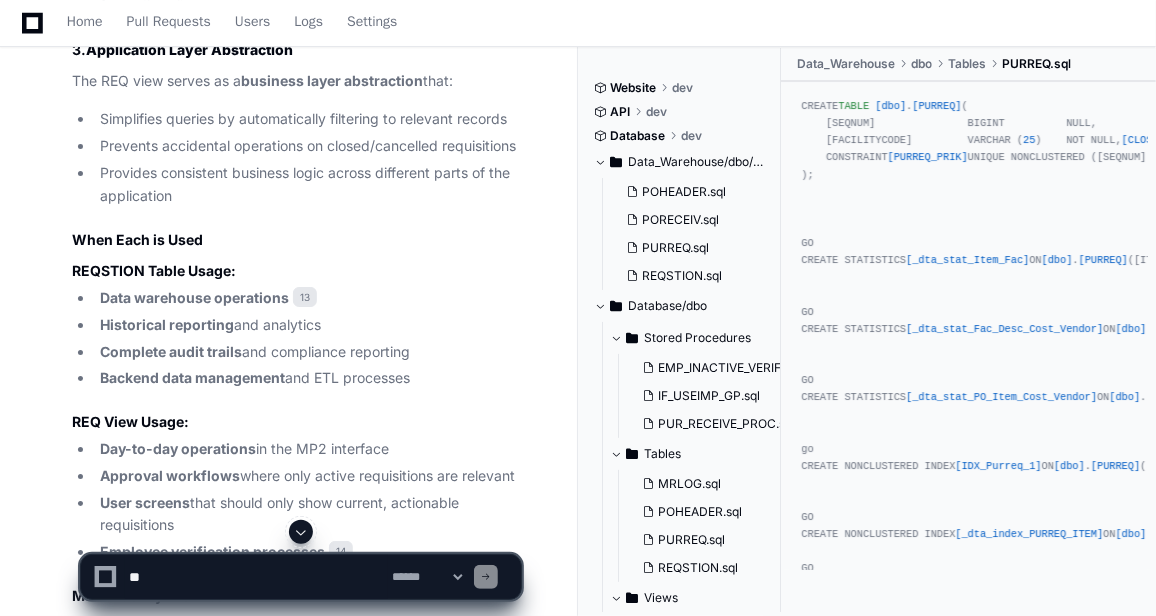 click on "Provides consistent business logic across different parts of the application" 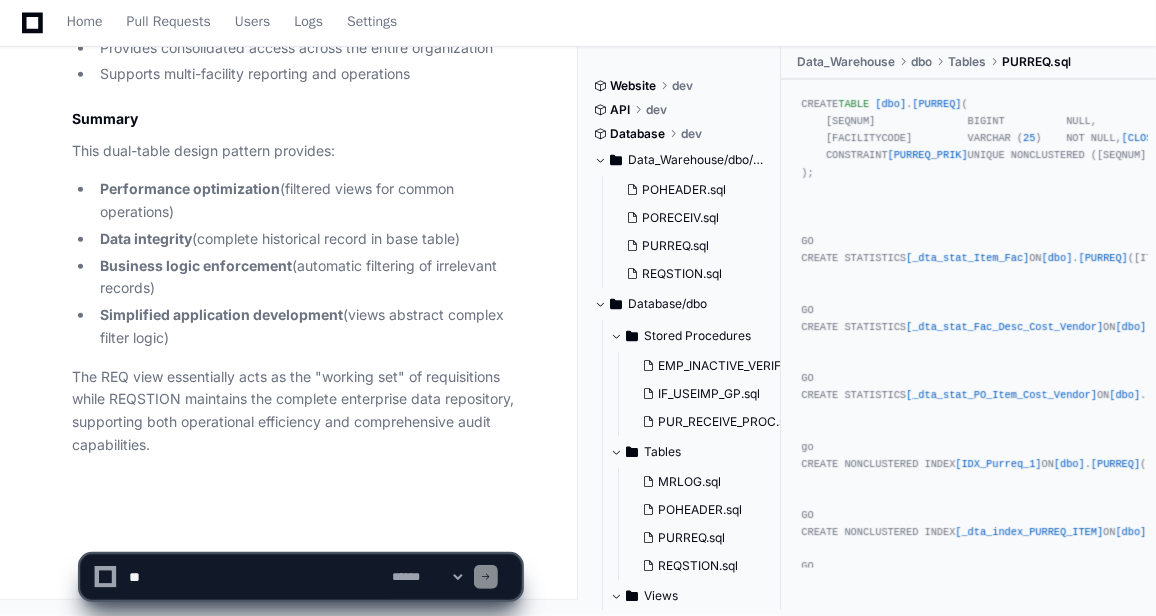 scroll, scrollTop: 13242, scrollLeft: 0, axis: vertical 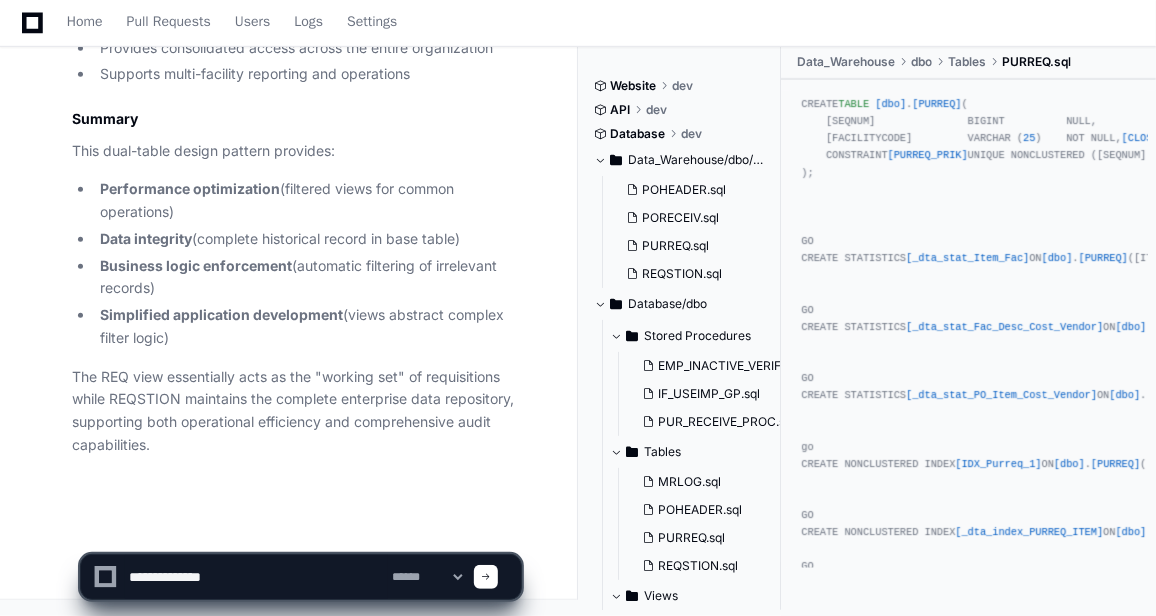 click 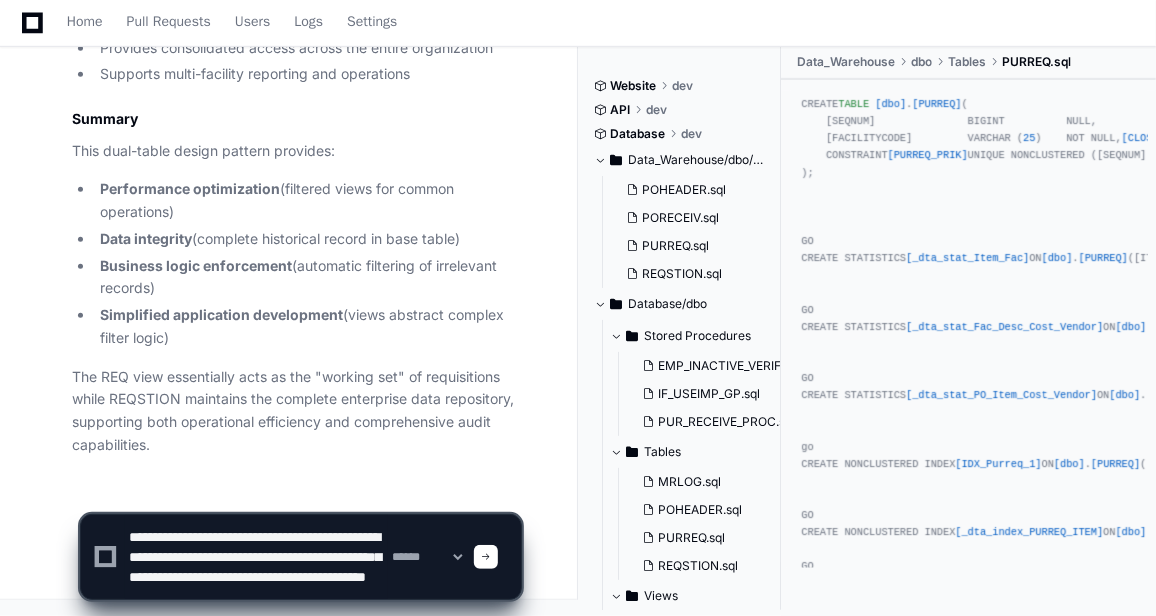 scroll, scrollTop: 26, scrollLeft: 0, axis: vertical 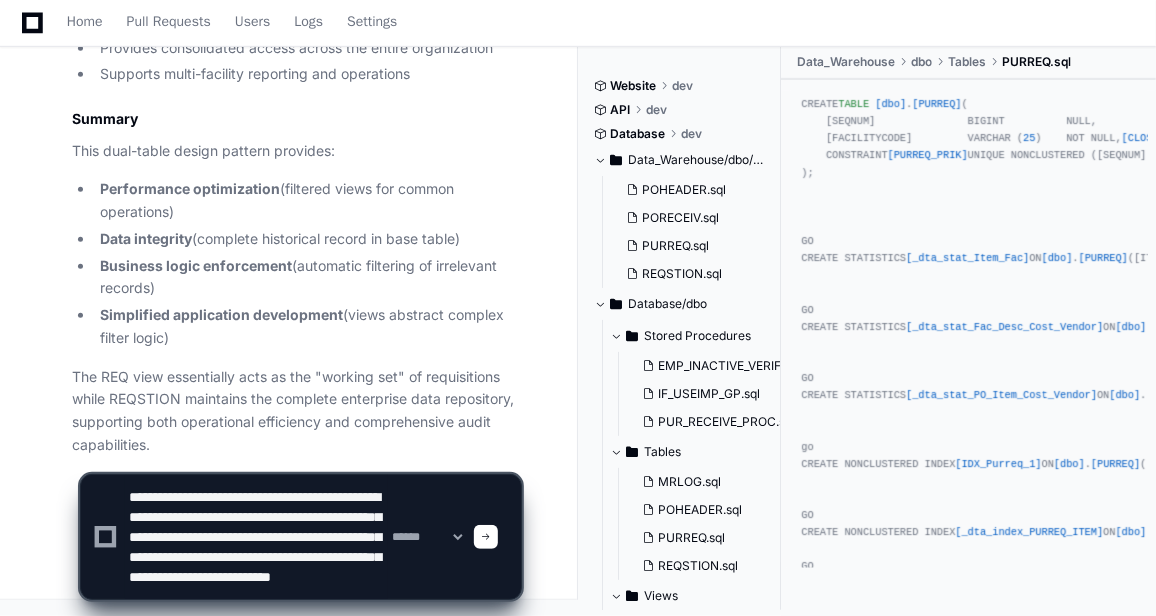 type on "**********" 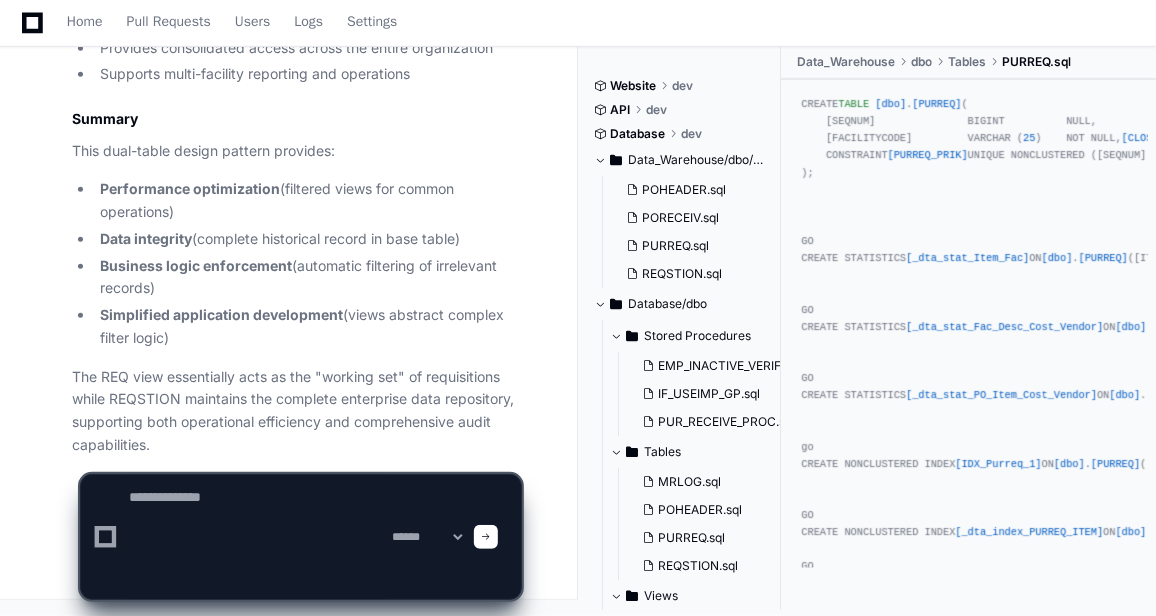 scroll, scrollTop: 0, scrollLeft: 0, axis: both 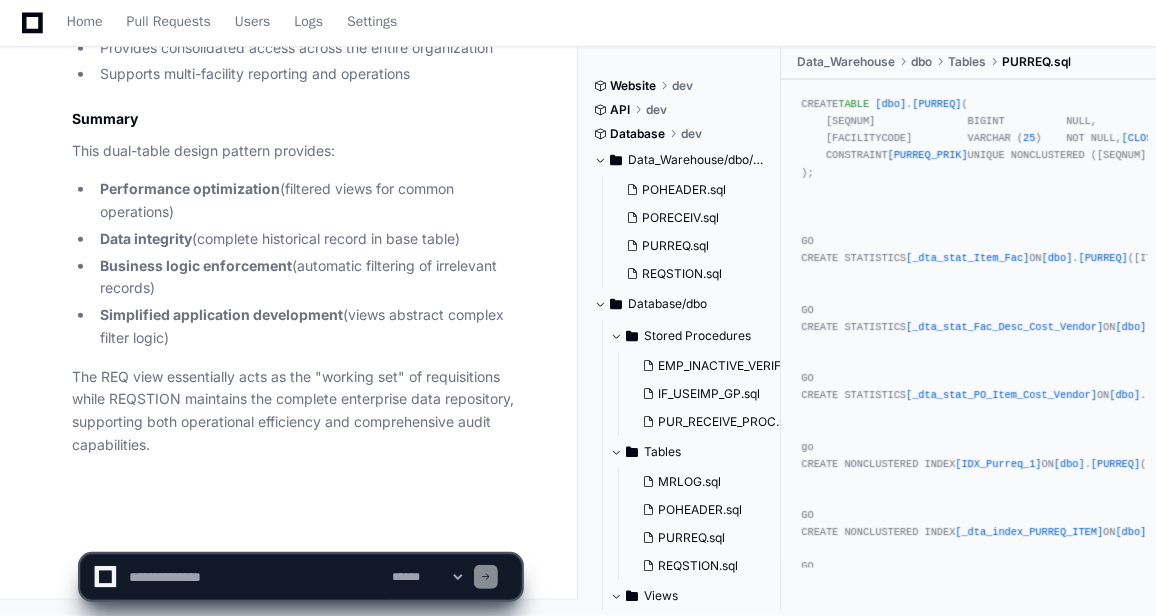 type 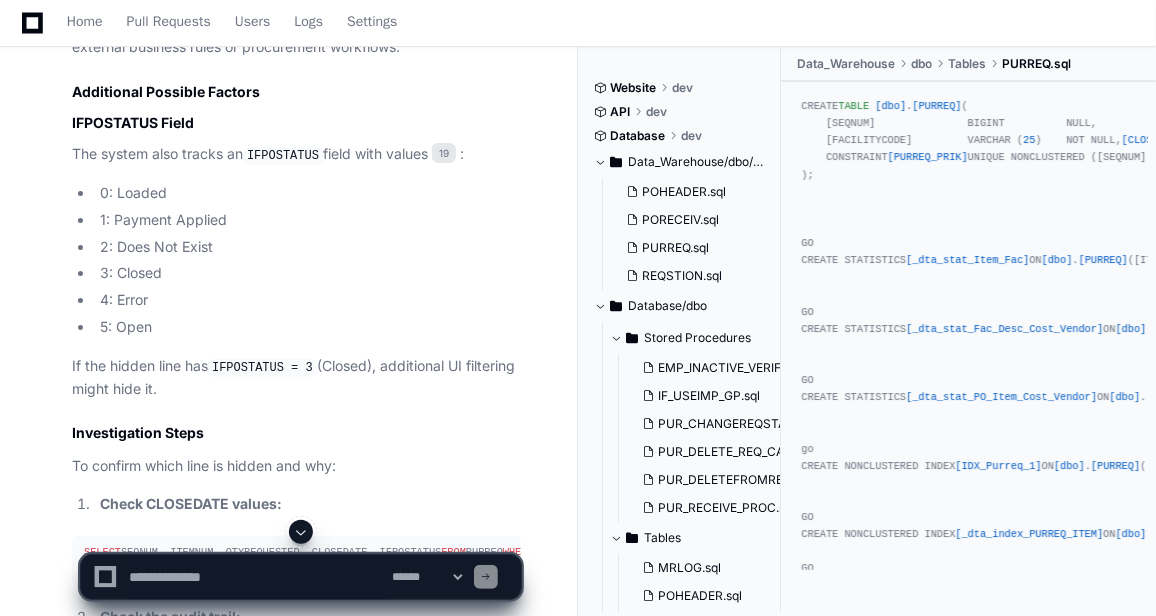 scroll, scrollTop: 15966, scrollLeft: 0, axis: vertical 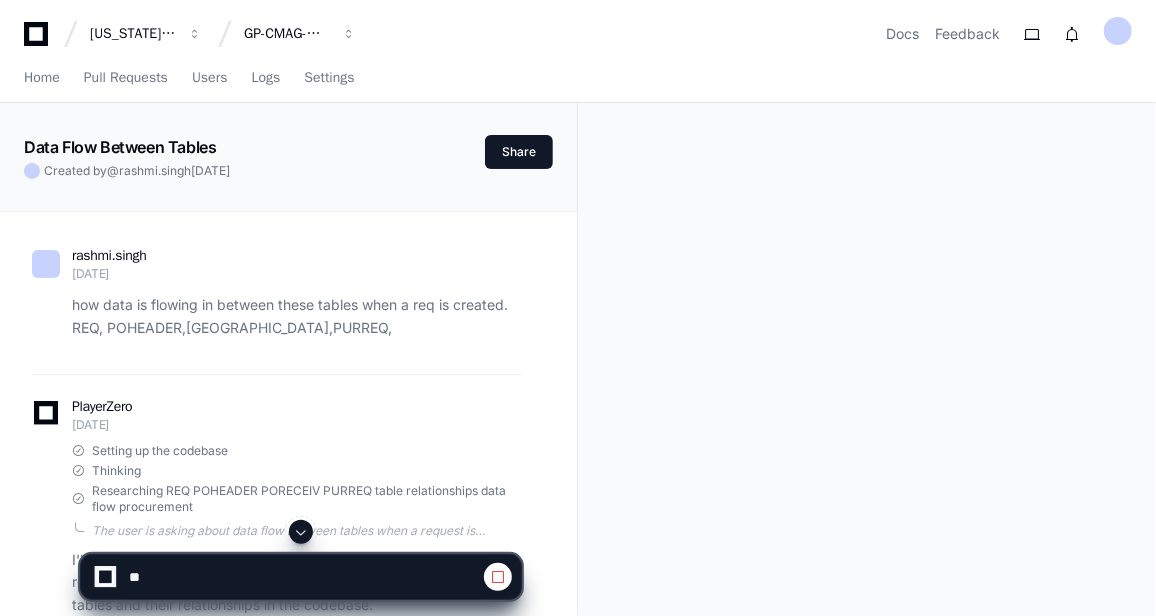 click 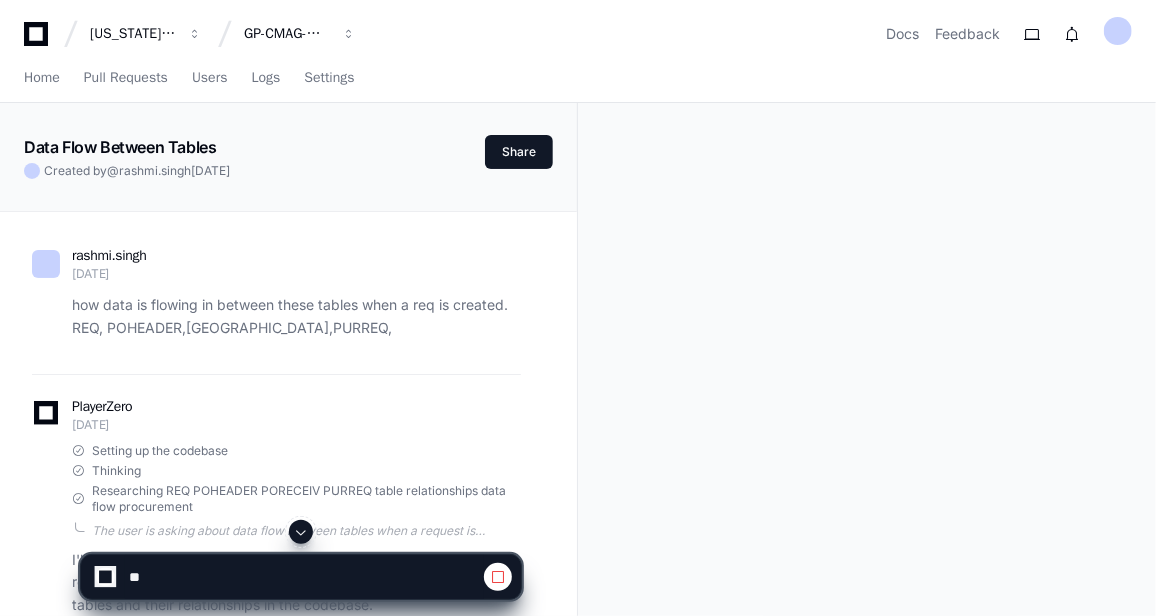 click 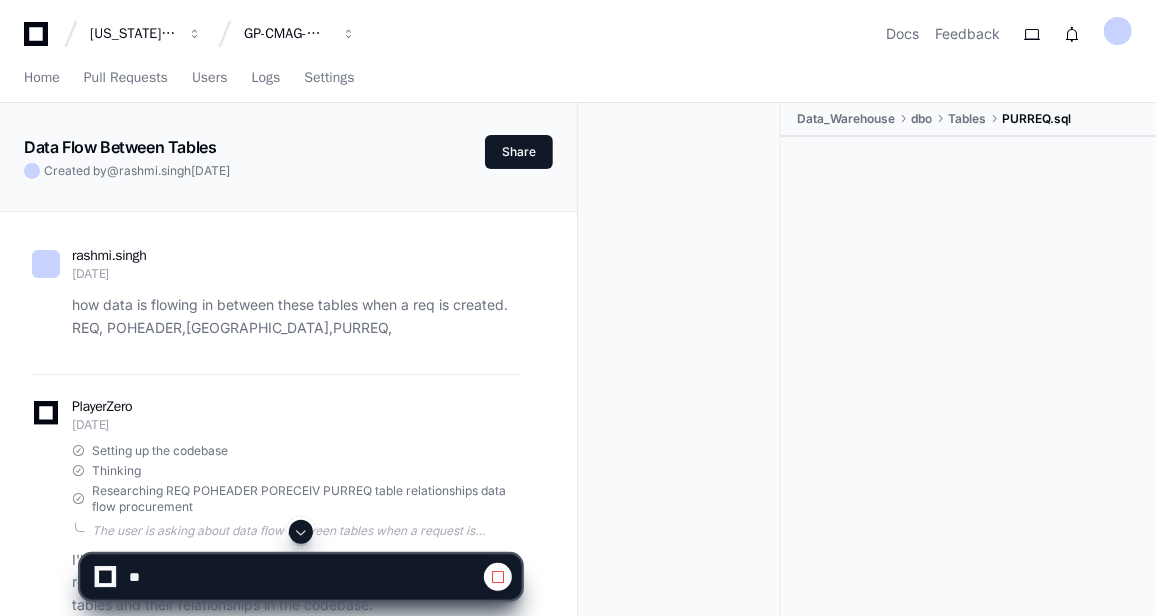 click 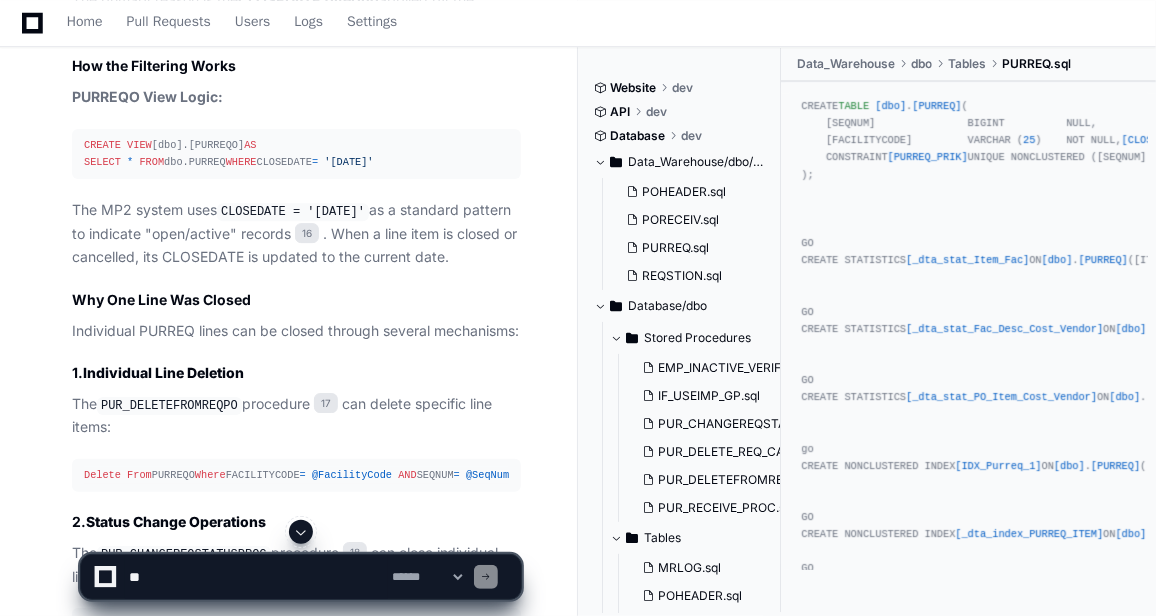 scroll, scrollTop: 15250, scrollLeft: 0, axis: vertical 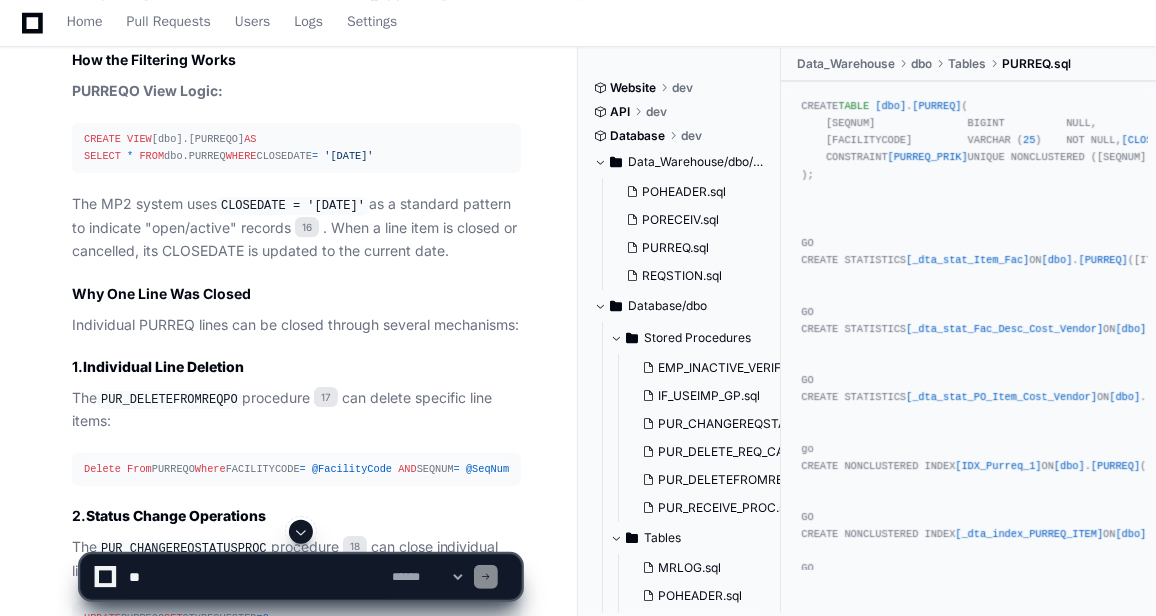 click 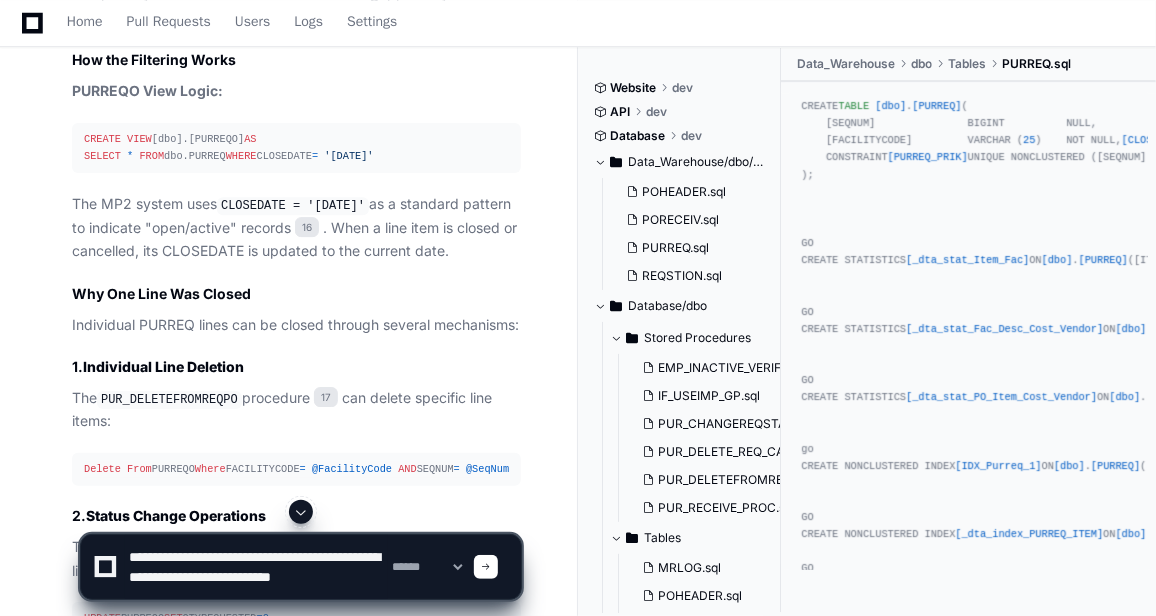 type on "**********" 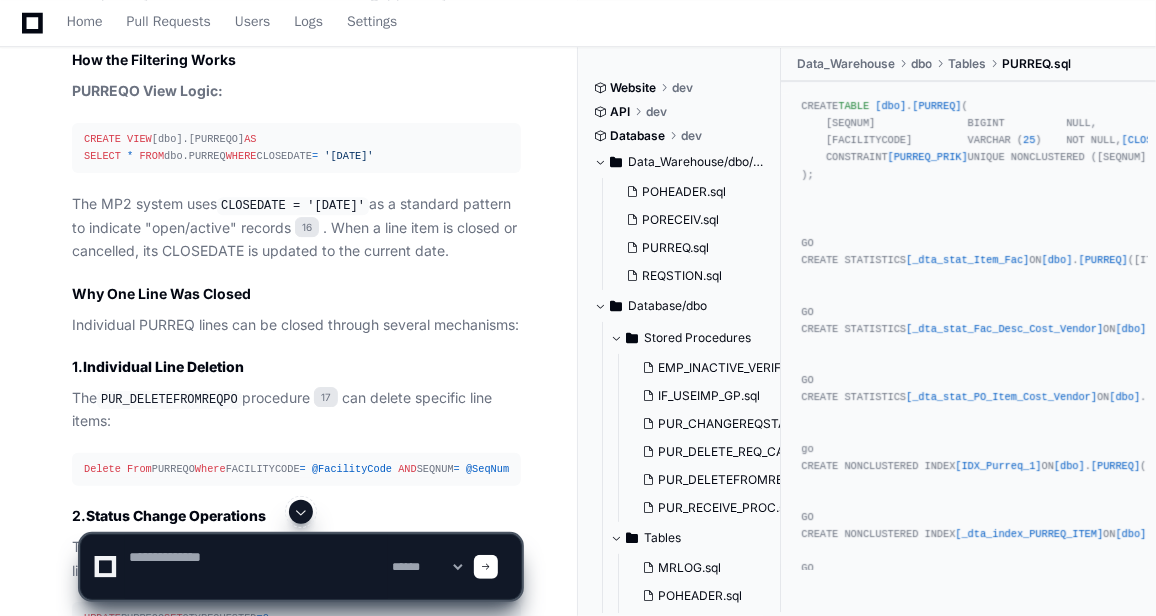 scroll, scrollTop: 0, scrollLeft: 0, axis: both 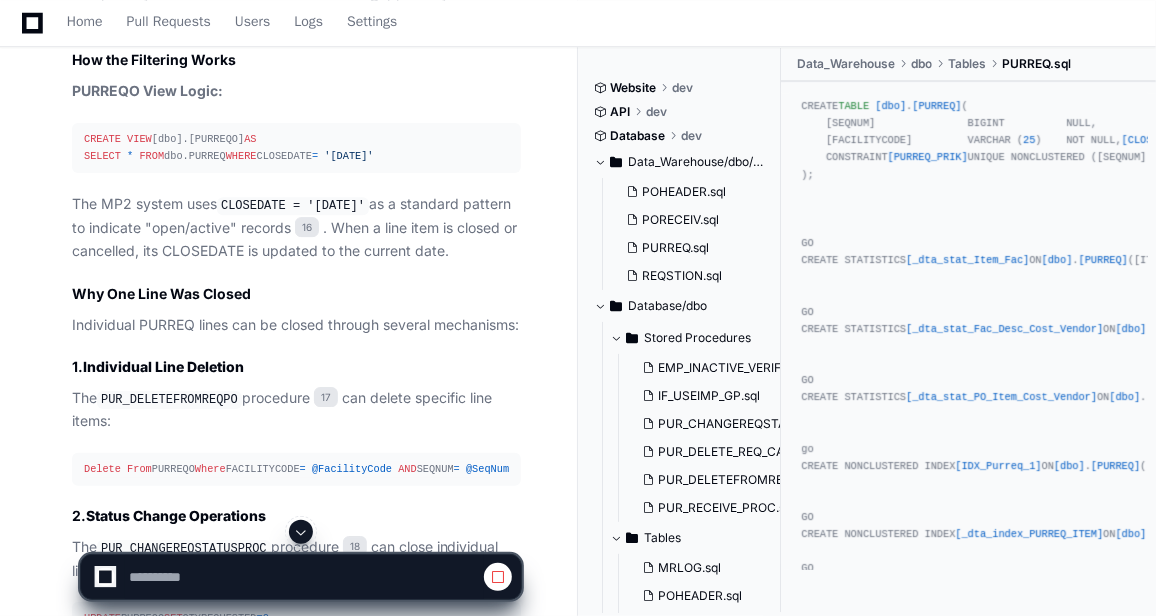 click 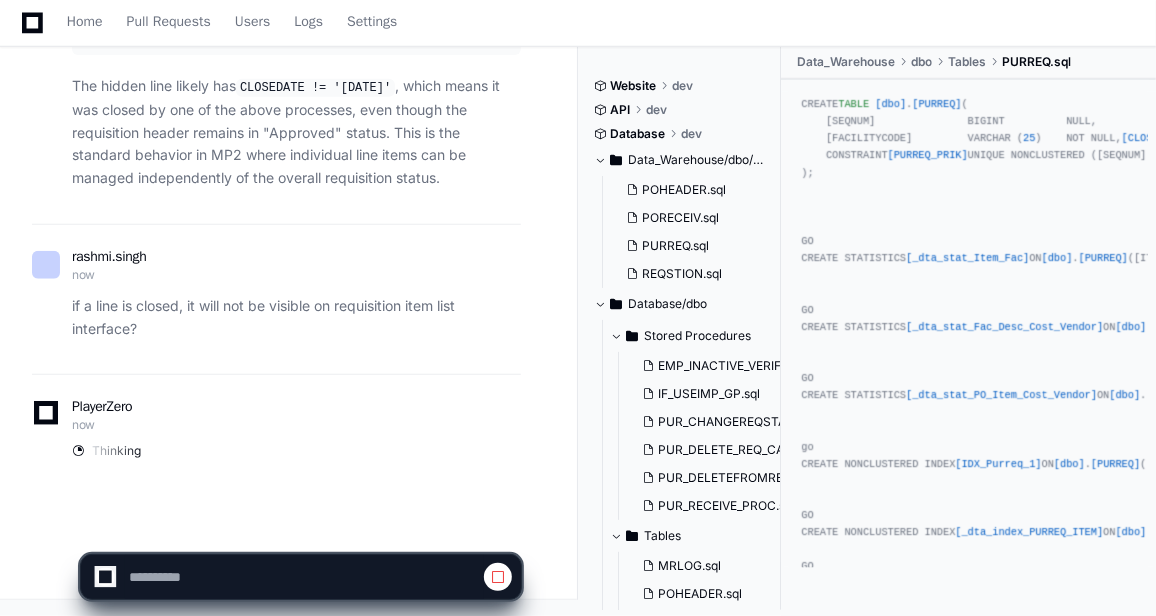 scroll, scrollTop: 16767, scrollLeft: 0, axis: vertical 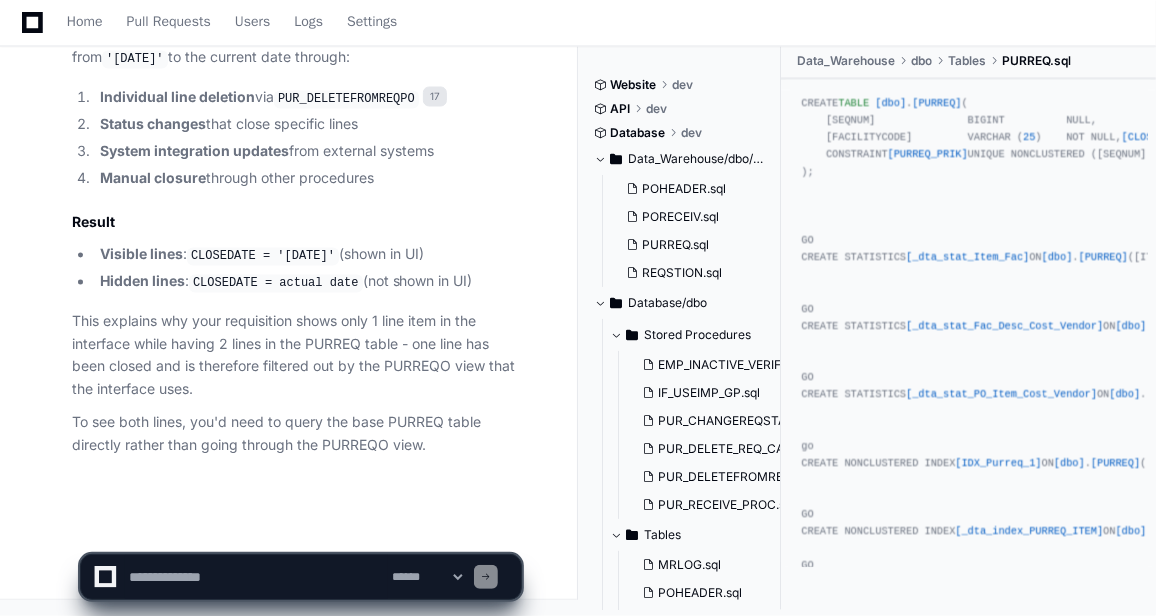click 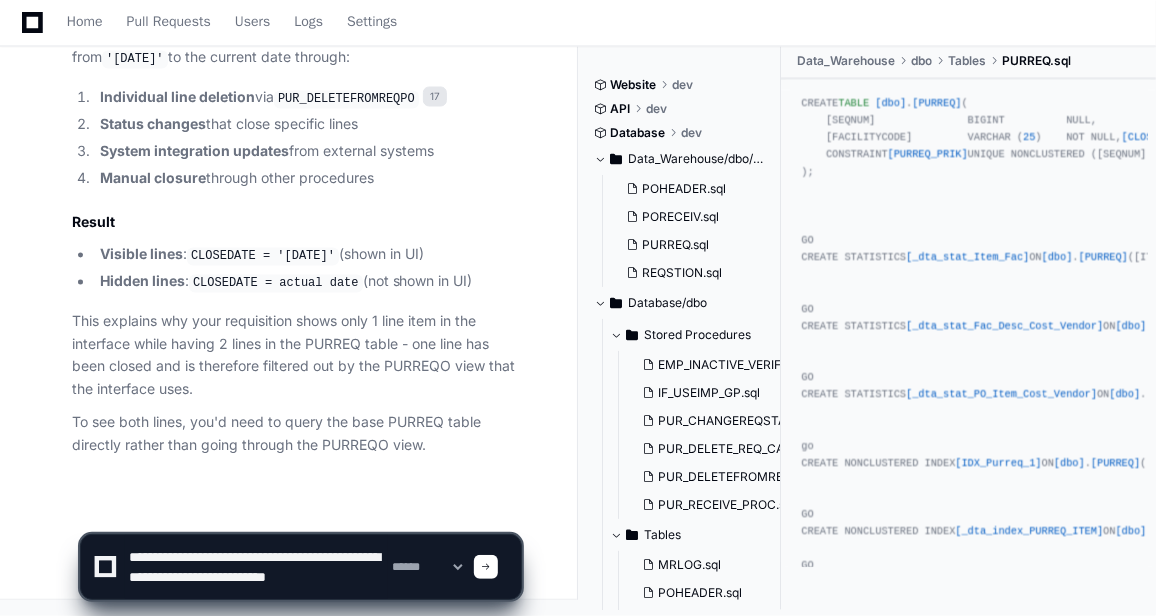 scroll, scrollTop: 6, scrollLeft: 0, axis: vertical 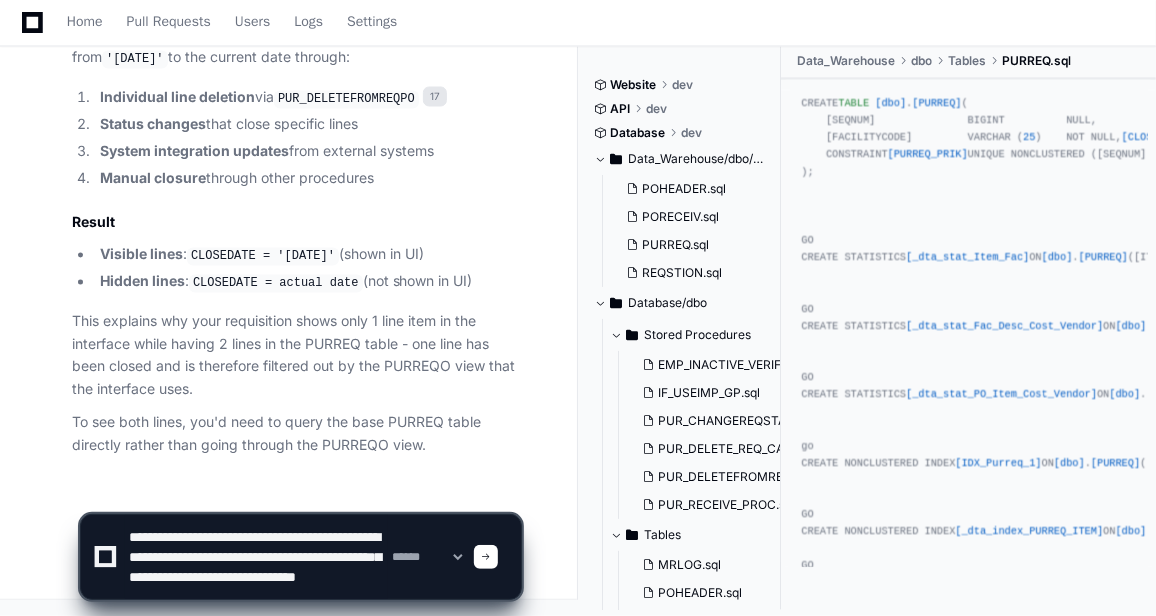click 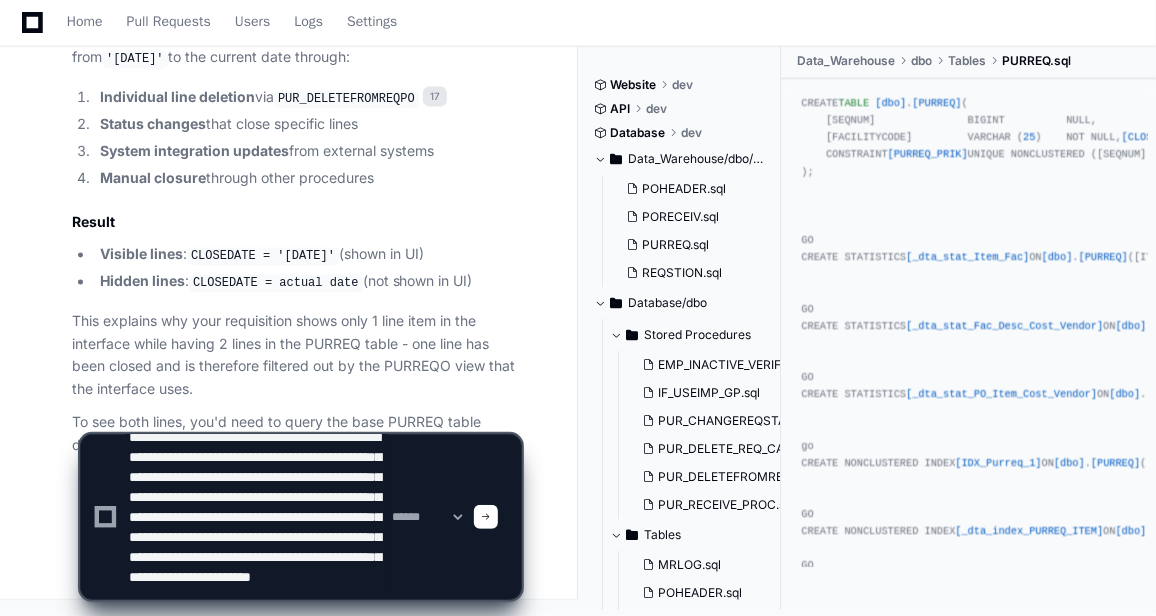 scroll, scrollTop: 66, scrollLeft: 0, axis: vertical 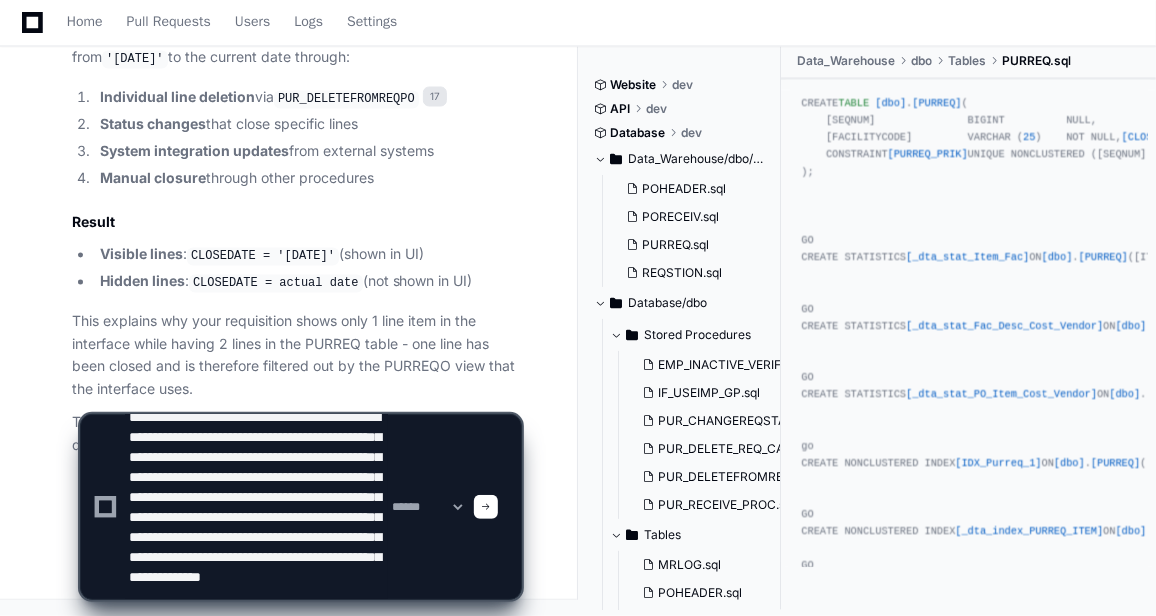 type on "**********" 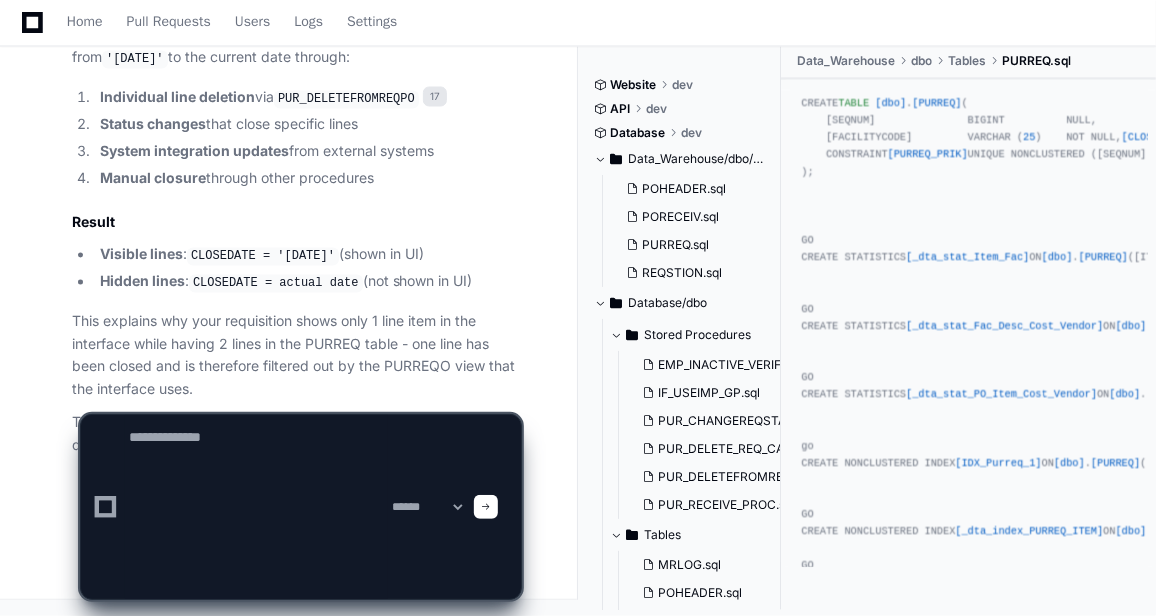 scroll, scrollTop: 0, scrollLeft: 0, axis: both 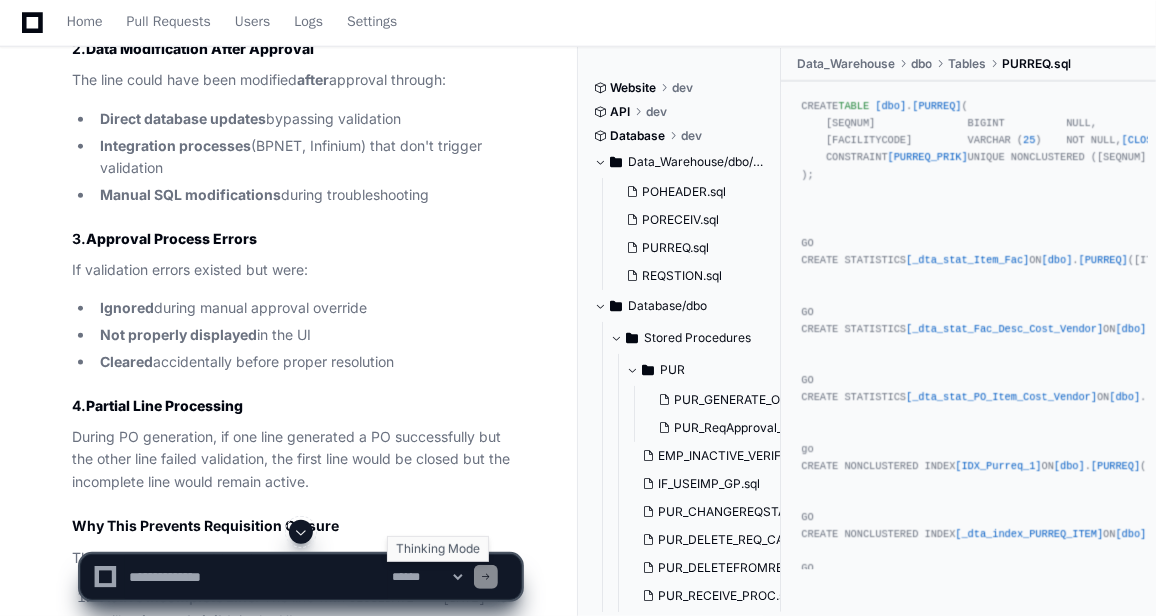 click on "**********" at bounding box center [427, 577] 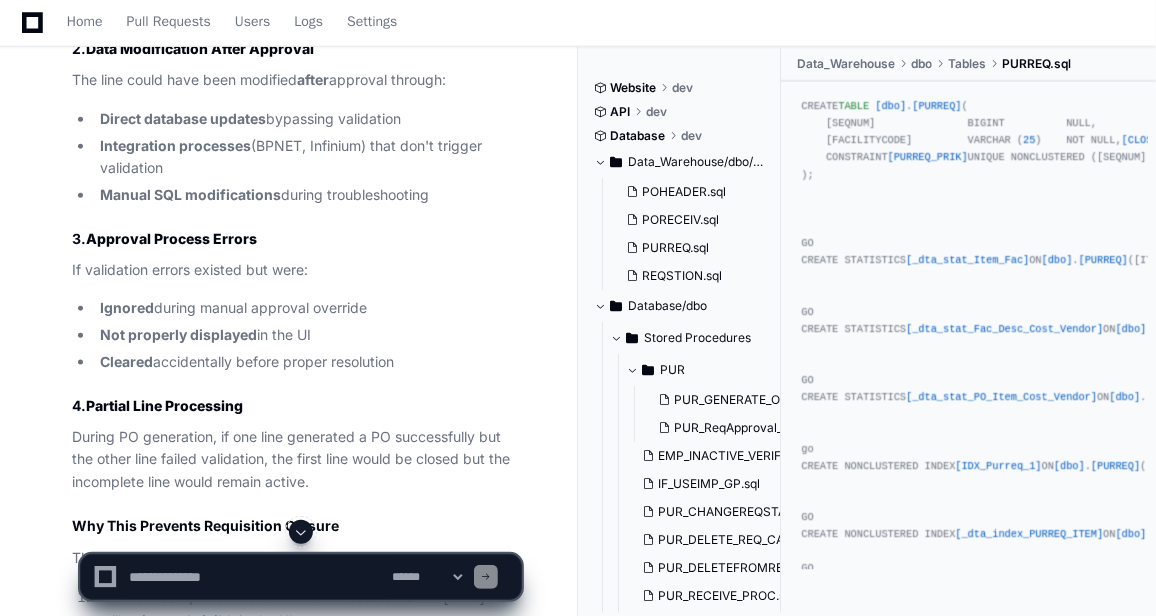click on "**********" at bounding box center (427, 577) 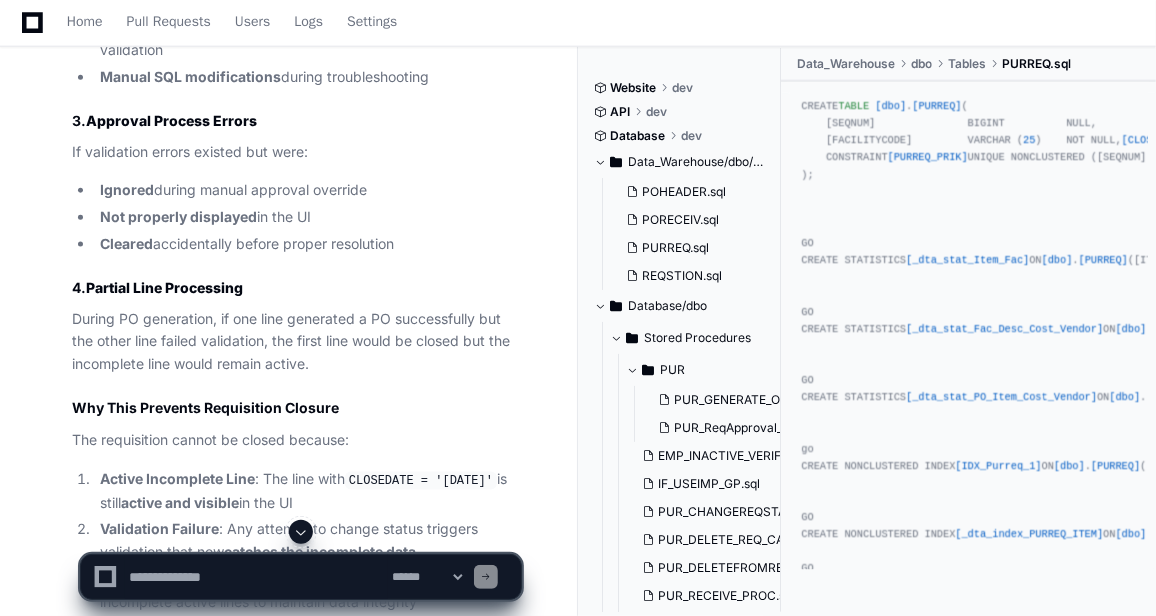 click 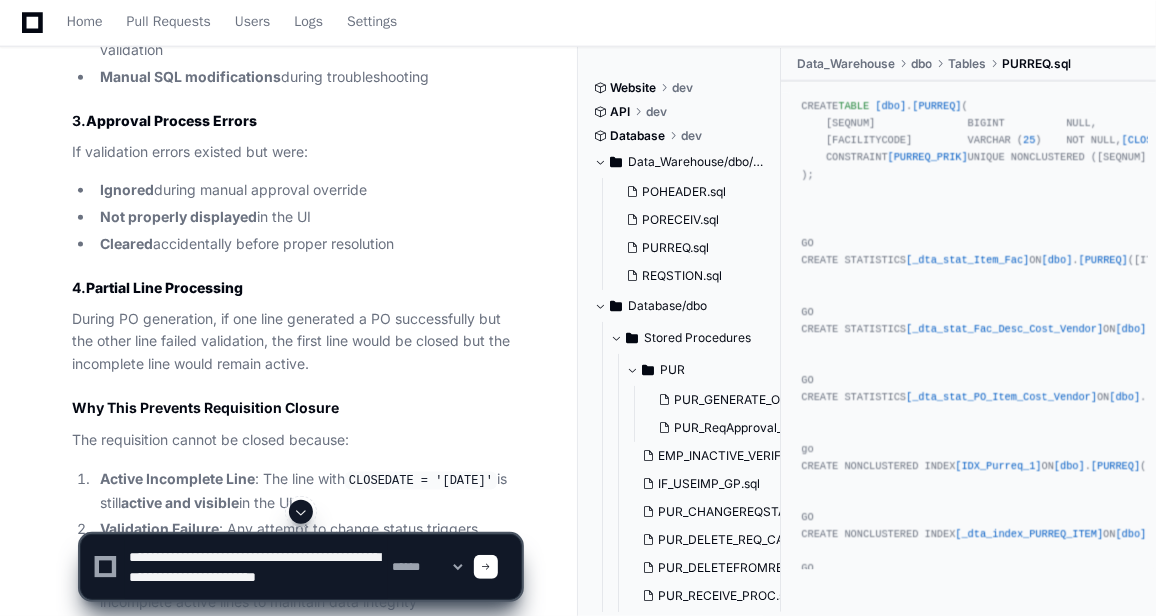 type on "**********" 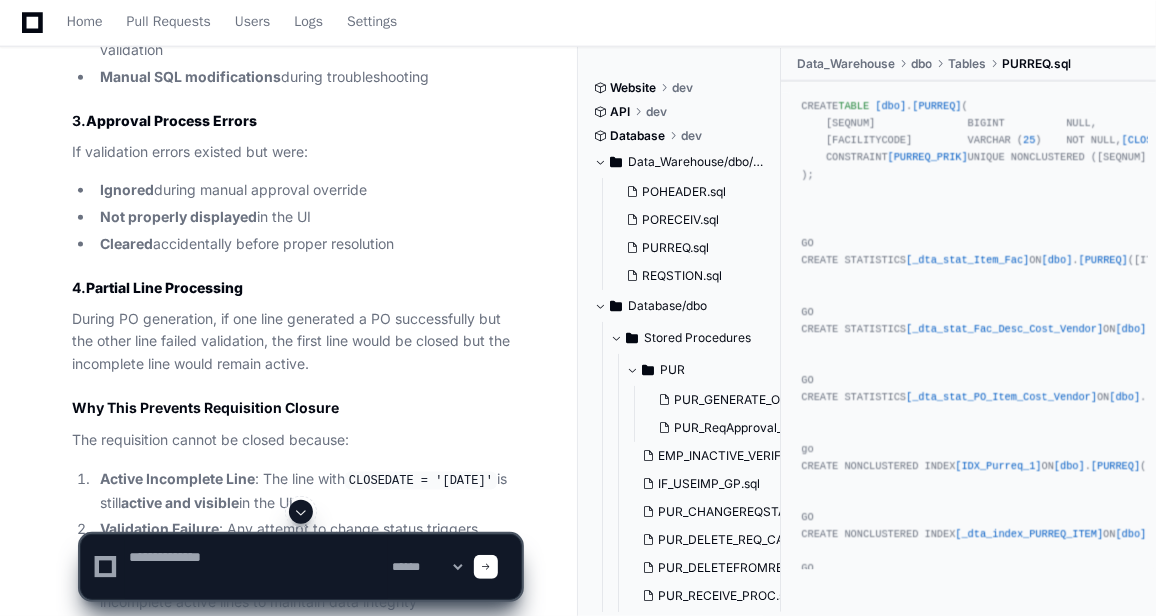 scroll, scrollTop: 0, scrollLeft: 0, axis: both 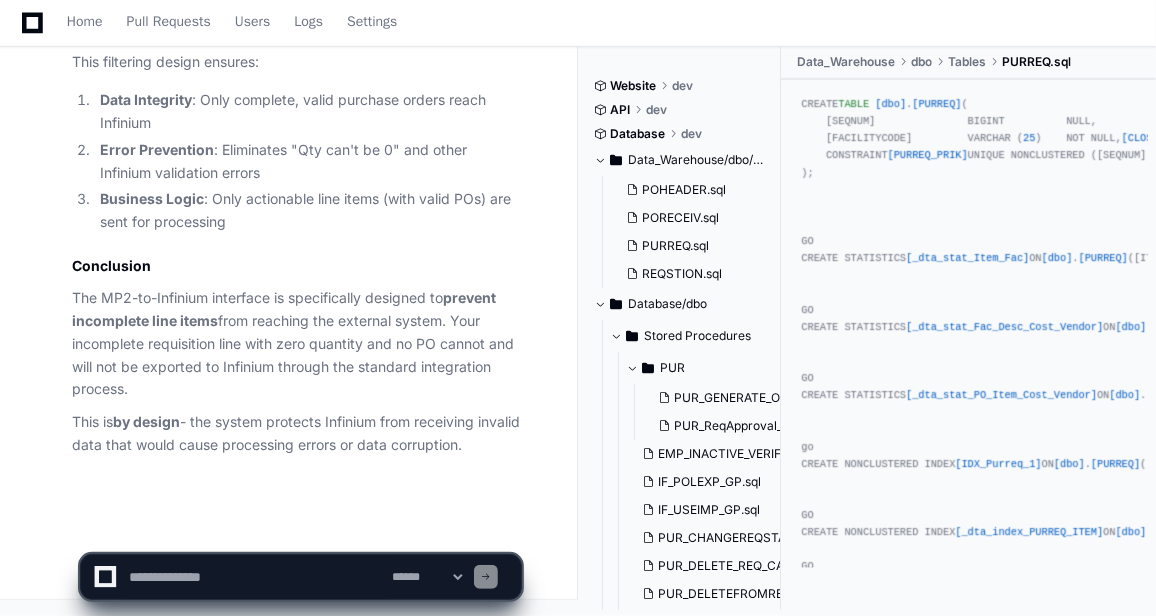 click 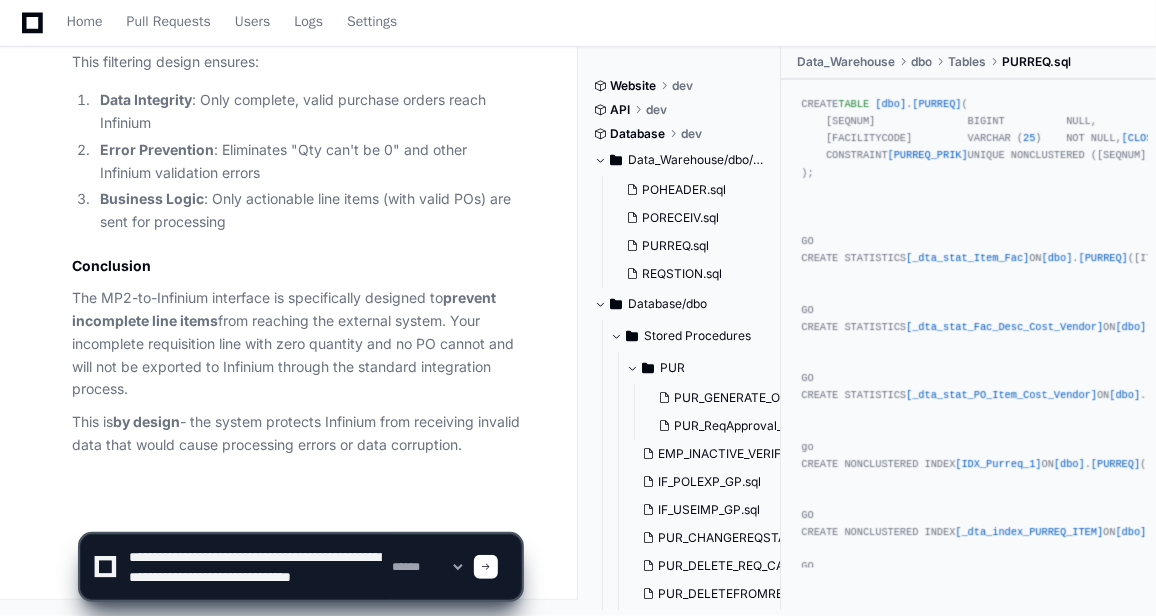 scroll, scrollTop: 6, scrollLeft: 0, axis: vertical 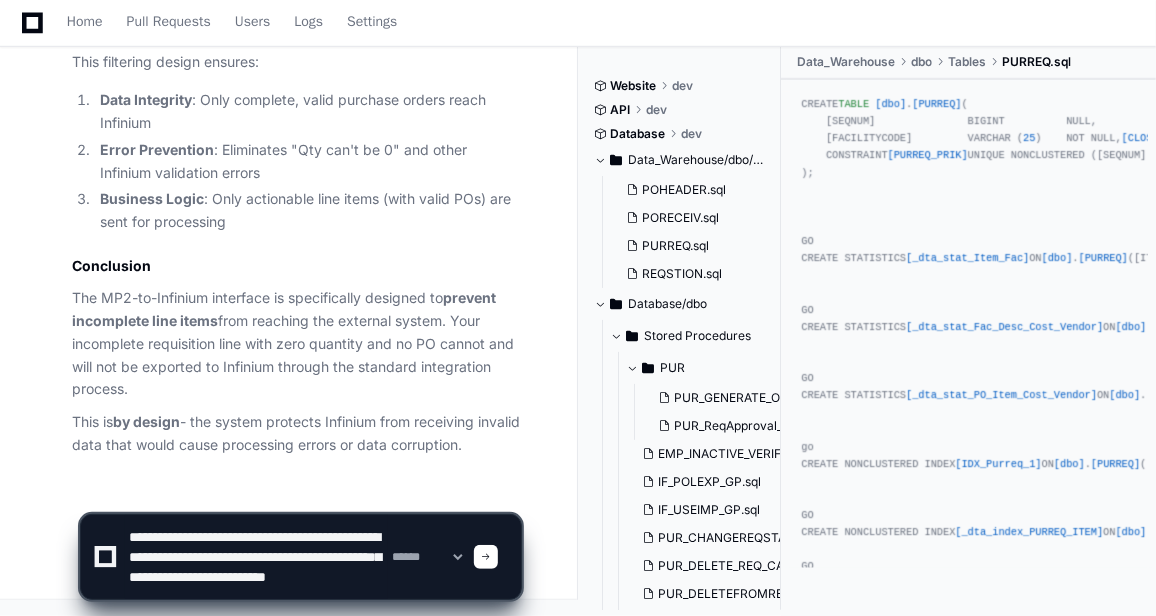 type on "**********" 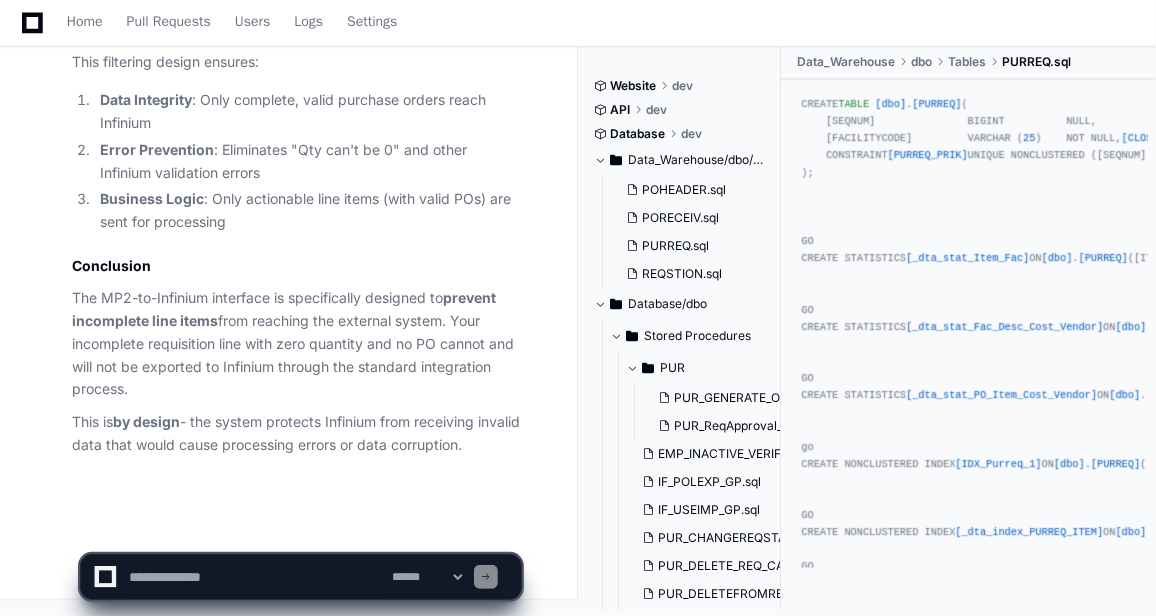 scroll, scrollTop: 0, scrollLeft: 0, axis: both 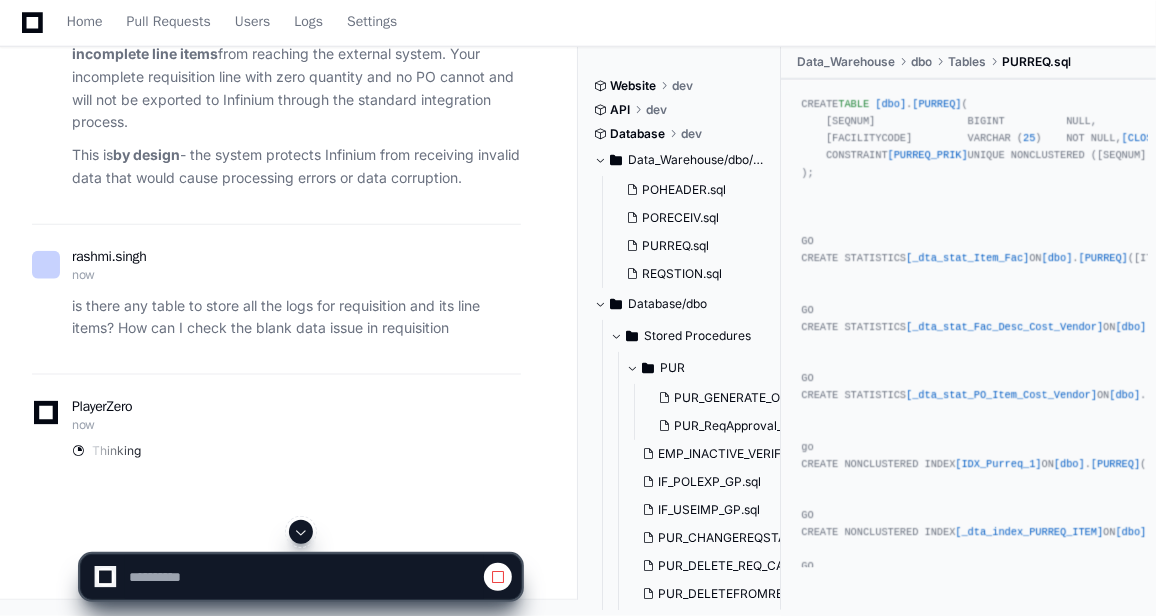 click 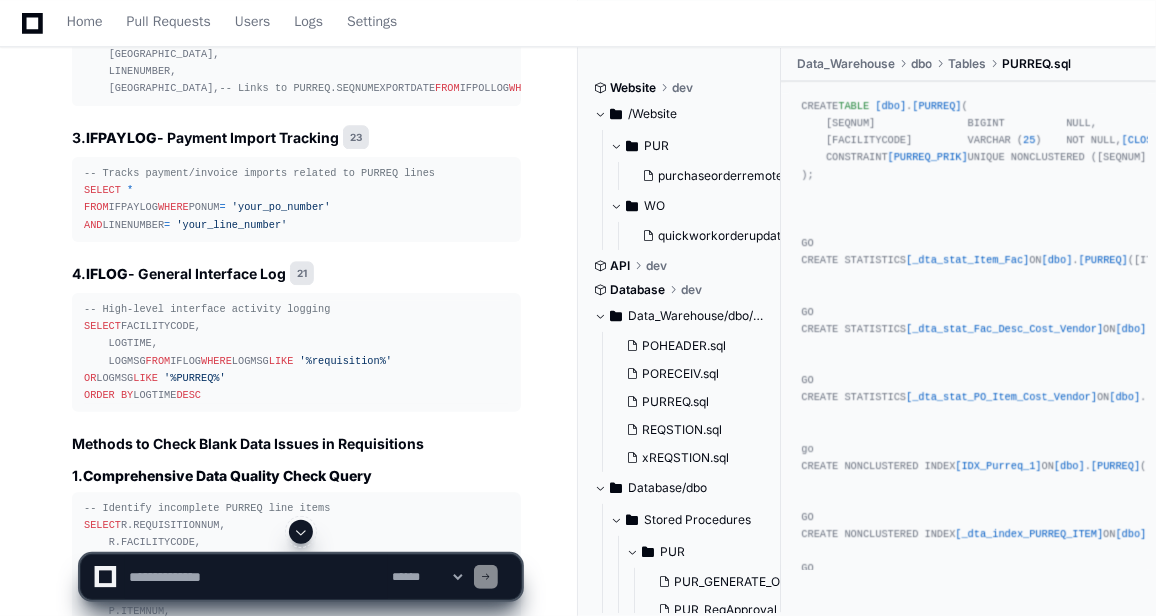 scroll, scrollTop: 24464, scrollLeft: 0, axis: vertical 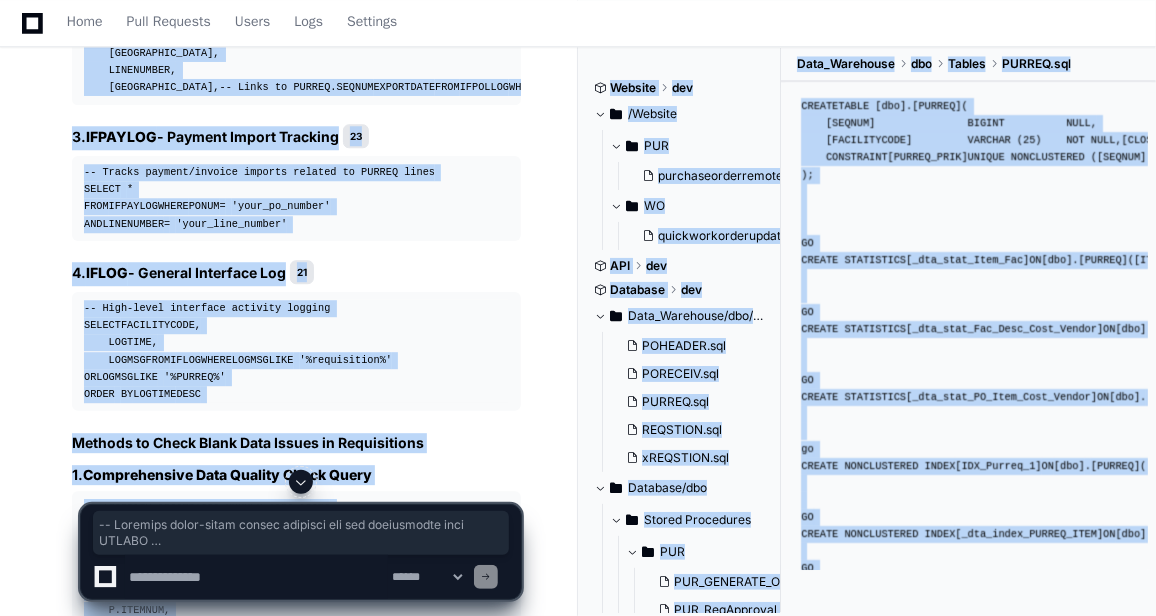 drag, startPoint x: 84, startPoint y: 223, endPoint x: 380, endPoint y: 478, distance: 390.69296 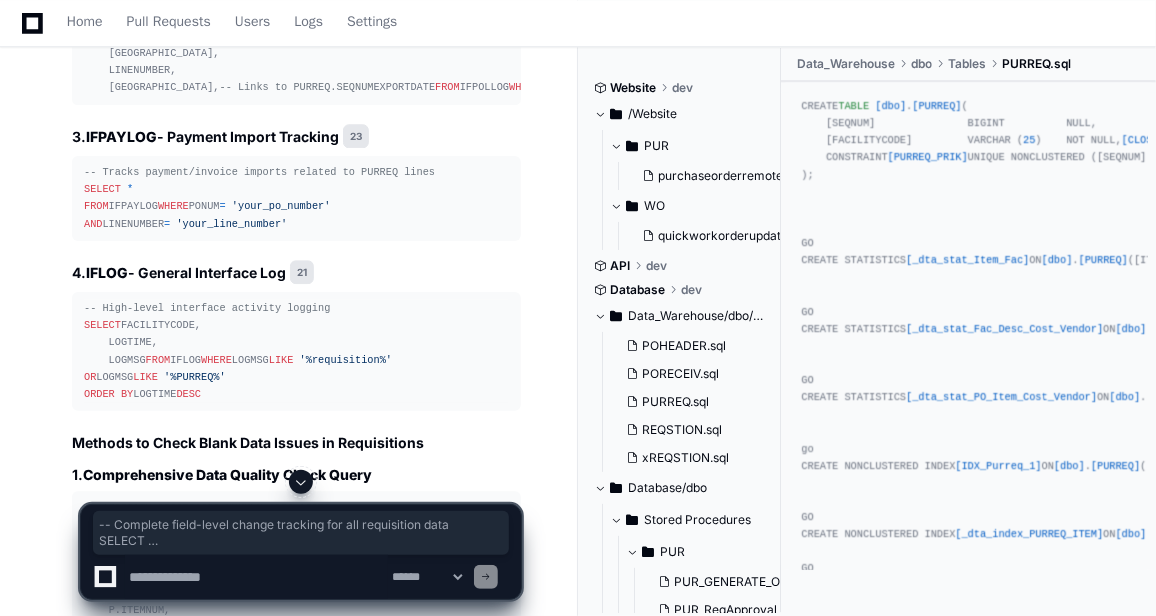 drag, startPoint x: 84, startPoint y: 221, endPoint x: 379, endPoint y: 427, distance: 359.8069 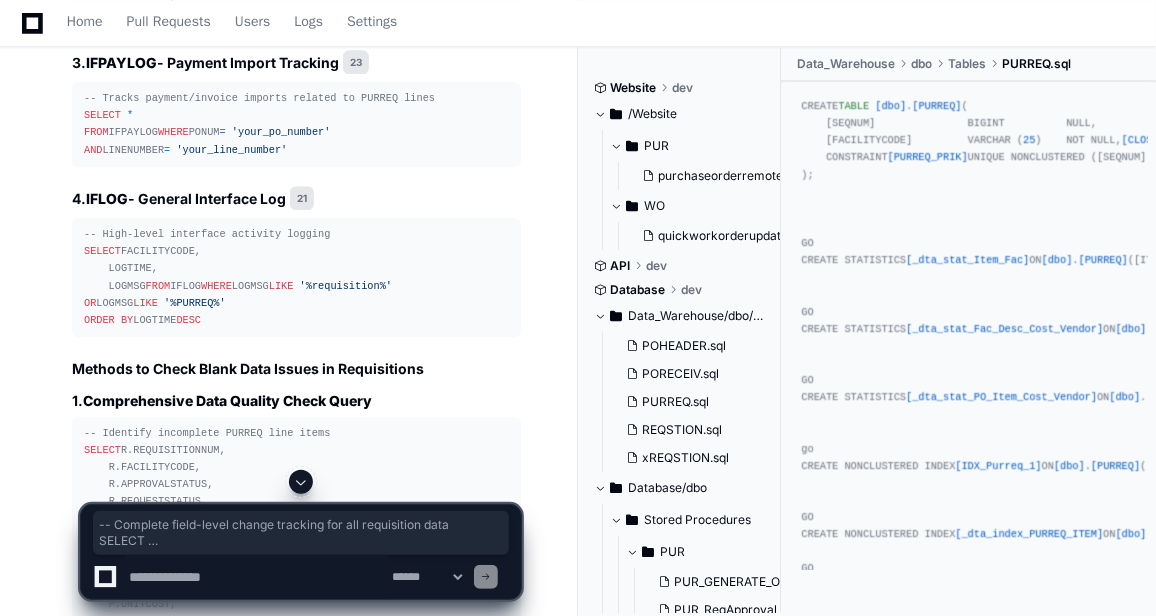 scroll, scrollTop: 24540, scrollLeft: 0, axis: vertical 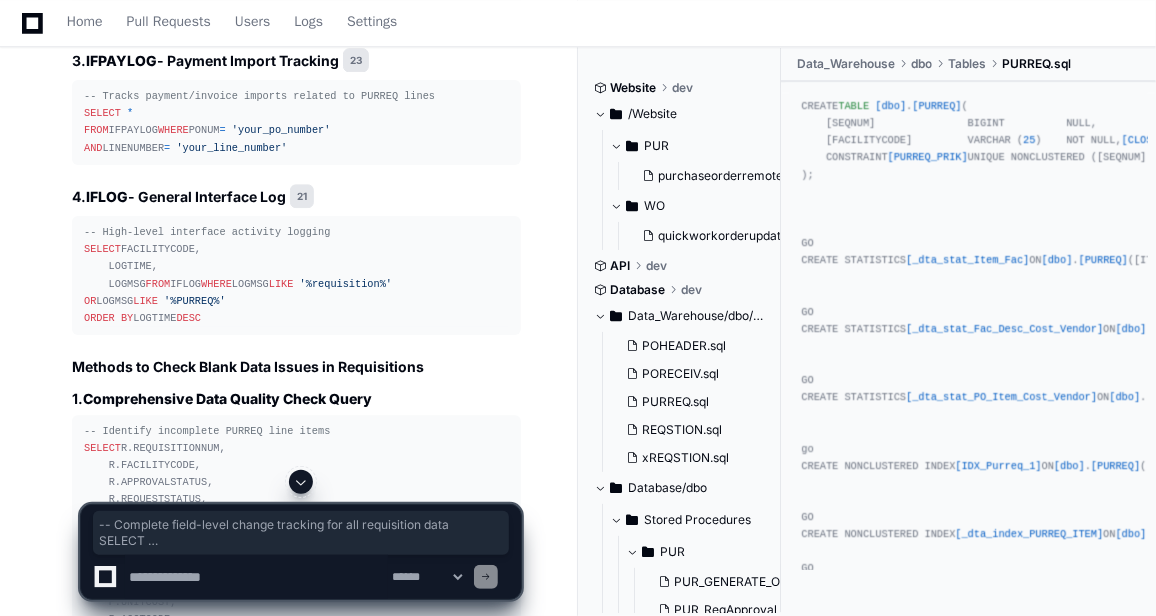 click on "-- Complete field-level change tracking for all requisition data
SELECT
LASTMODIFIED,            -- Who made the change
LASTMODIFIEDDOMAIN,
LASTMODIFIEDDATE,        -- When the change occurred
LASTMODIFIEDTIME,
FIELDNAME,               -- What field was changed
CHANGEDFROM,             -- Previous value
CHANGEDTO,               -- New value
INFOTYPE,                -- Type: 'Purchase Request', 'Purchasing Line Item'
TRANSTYPE,               -- Insert, Update, Delete
PONUM,                   -- Related PO (if applicable)
SEQNUM                   -- PURREQ sequence number
FROM  MRLOG
WHERE  REQUISITIONNUM  =   'your_req_number'
ORDER   BY  LASTMODIFIEDDATE  DESC , LASTMODIFIEDTIME  DESC" 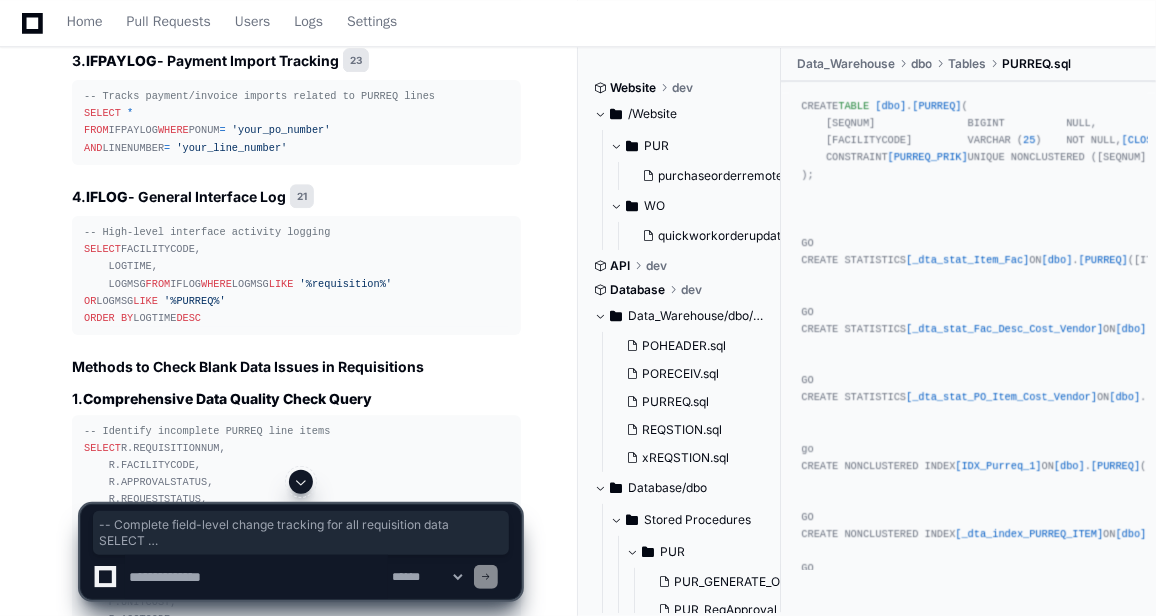 copy on "-- Complete field-level change tracking for all requisition data
SELECT
LASTMODIFIED,            -- Who made the change
LASTMODIFIEDDOMAIN,
LASTMODIFIEDDATE,        -- When the change occurred
LASTMODIFIEDTIME,
FIELDNAME,               -- What field was changed
CHANGEDFROM,             -- Previous value
CHANGEDTO,               -- New value
INFOTYPE,                -- Type: 'Purchase Request', 'Purchasing Line Item'
TRANSTYPE,               -- Insert, Update, Delete
PONUM,                   -- Related PO (if applicable)
SEQNUM                   -- PURREQ sequence number
FROM  MRLOG
WHERE  REQUISITIONNUM  =   'your_req_number'
ORDER   BY  LASTMODIFIEDDATE  DESC , LASTMODIFIEDTIME  DESC" 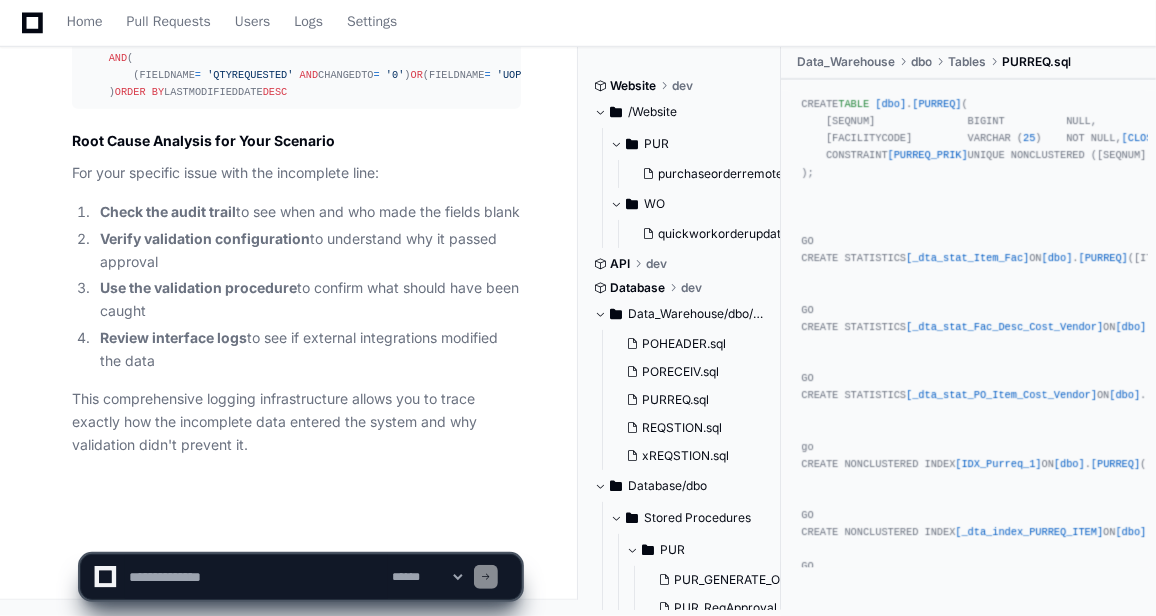 scroll, scrollTop: 27315, scrollLeft: 0, axis: vertical 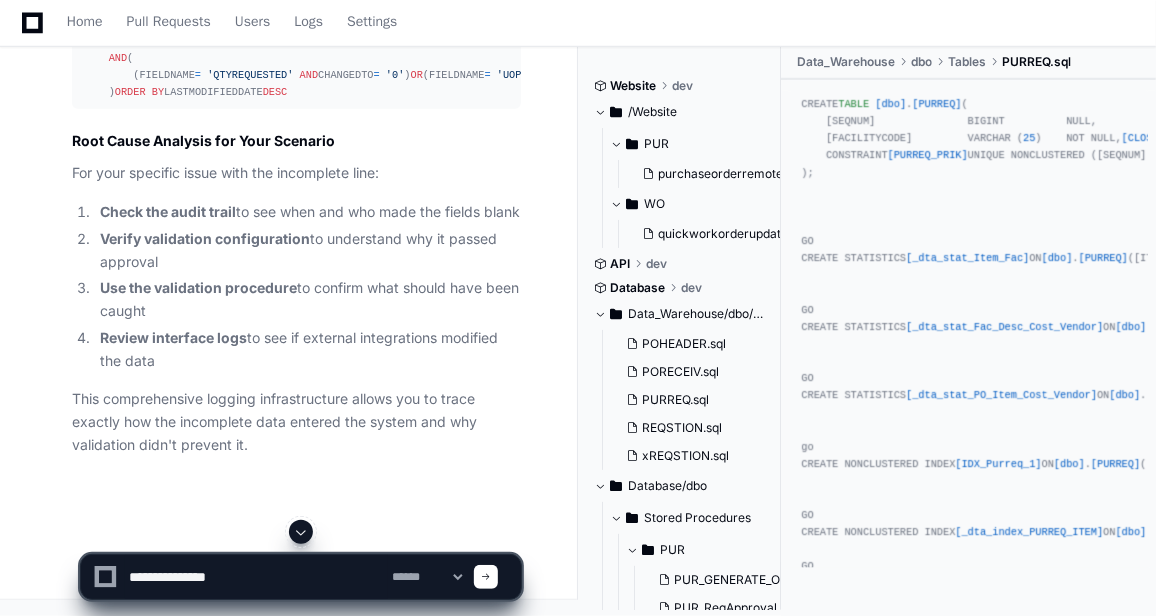 click 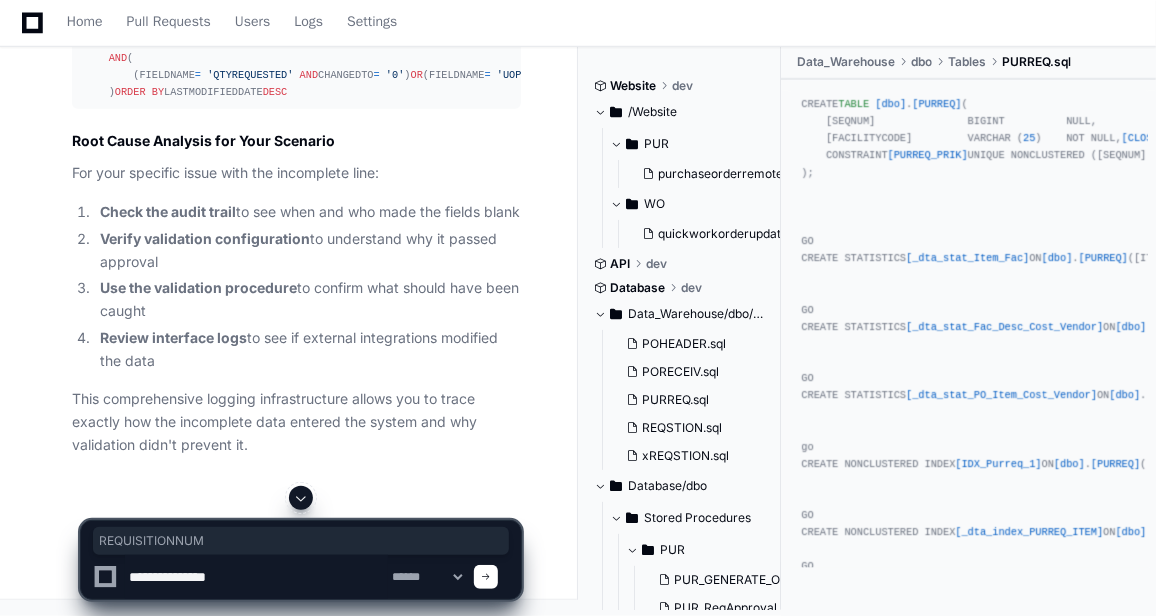 copy on "REQUISITIONNUM" 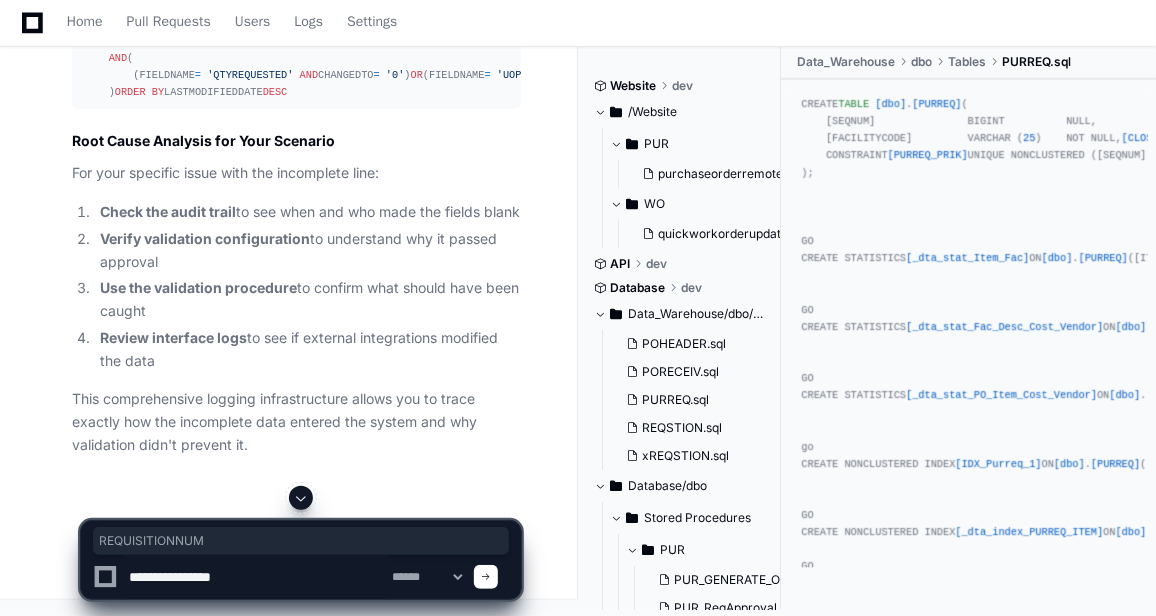 paste on "**********" 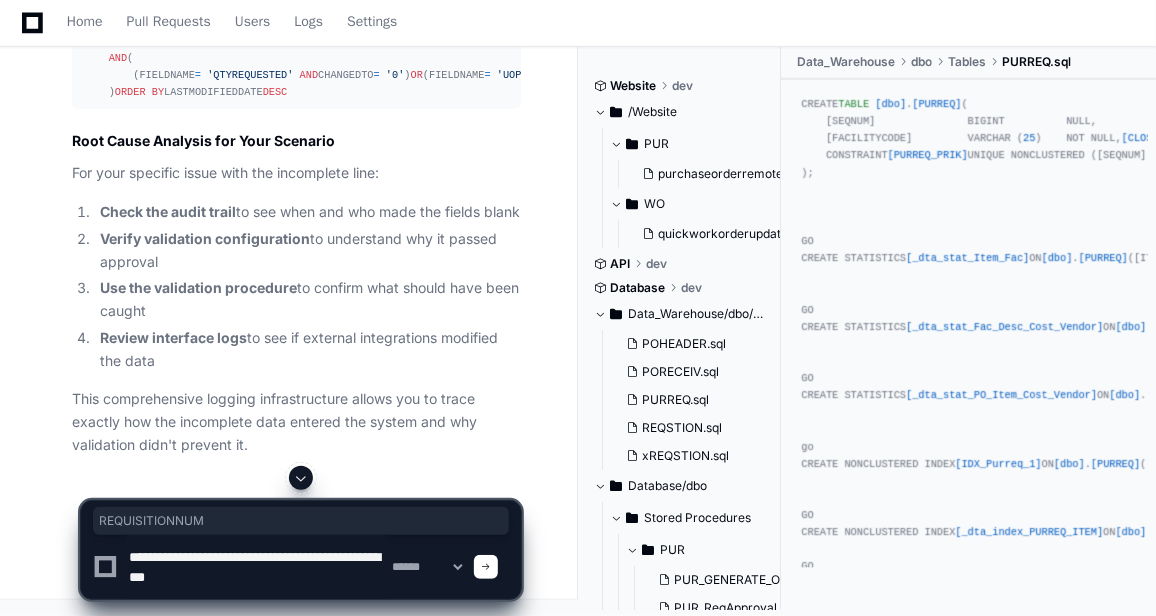 type on "**********" 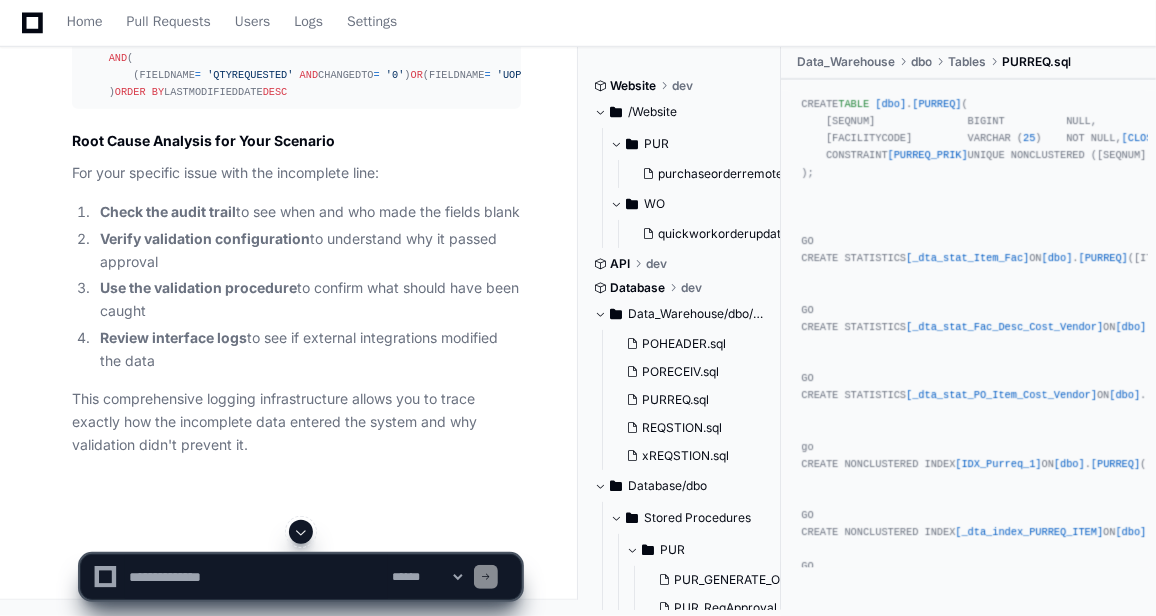 scroll, scrollTop: 0, scrollLeft: 0, axis: both 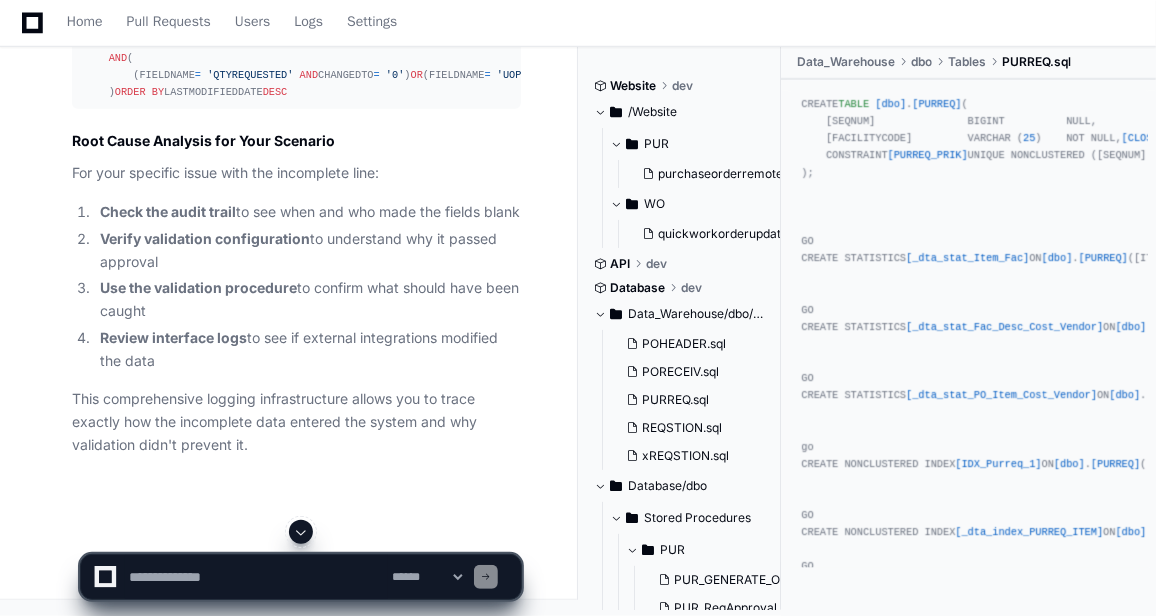 type 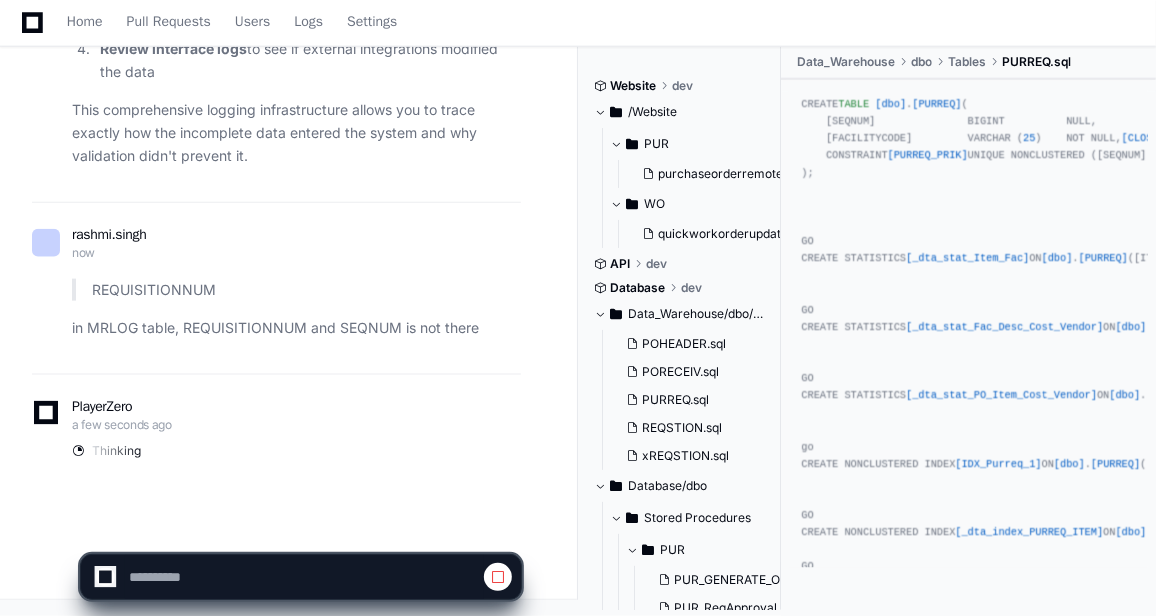 scroll, scrollTop: 27604, scrollLeft: 0, axis: vertical 